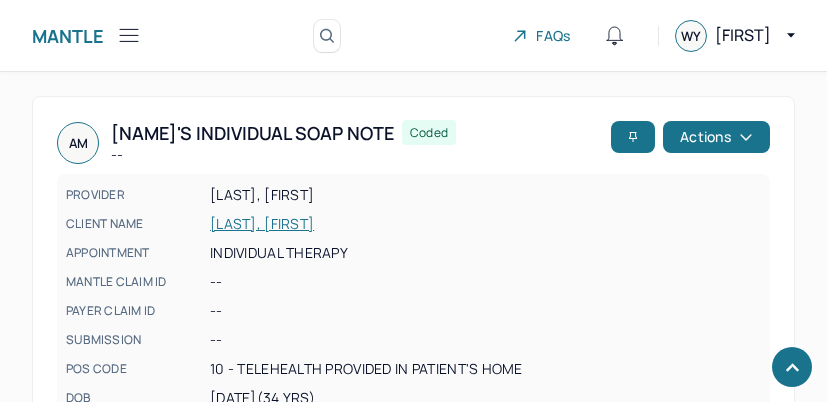 scroll, scrollTop: 3295, scrollLeft: 0, axis: vertical 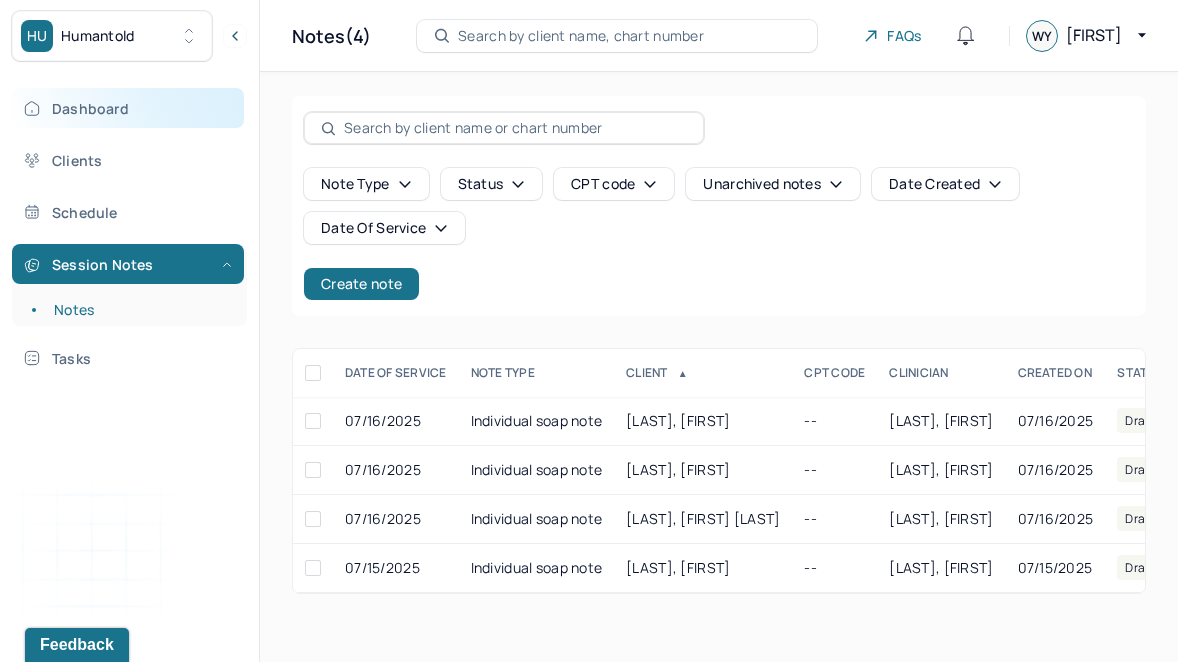 click on "Dashboard" at bounding box center (128, 108) 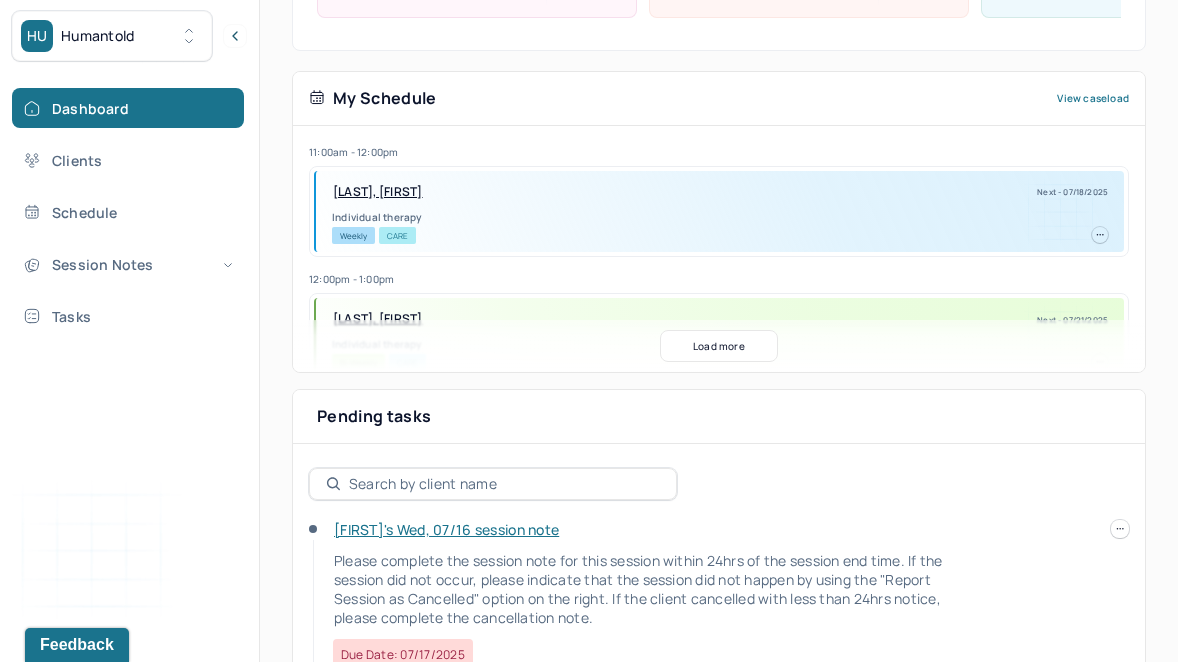 scroll, scrollTop: 427, scrollLeft: 0, axis: vertical 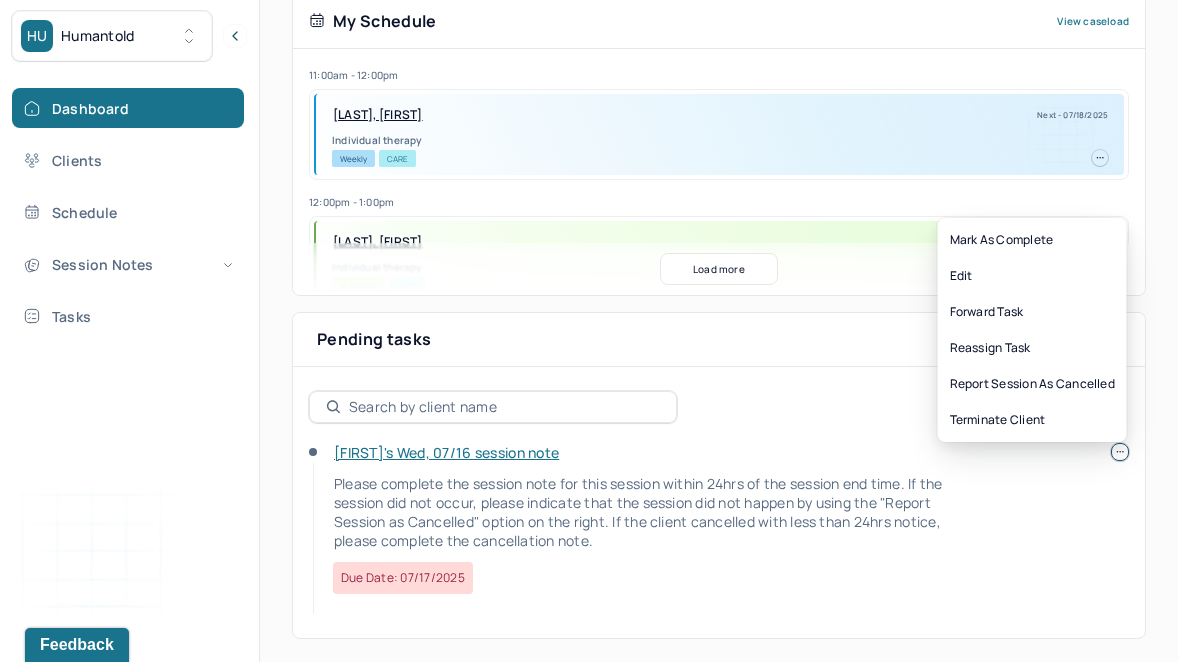 click at bounding box center [1120, 452] 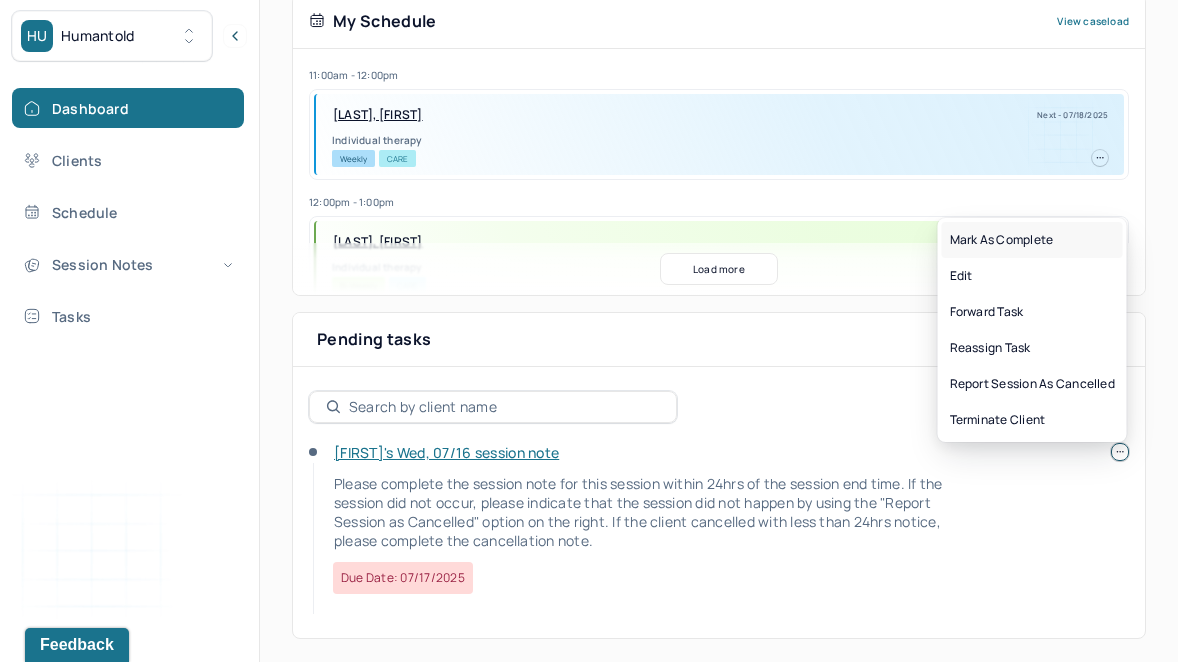 click on "Mark as complete" at bounding box center [1032, 240] 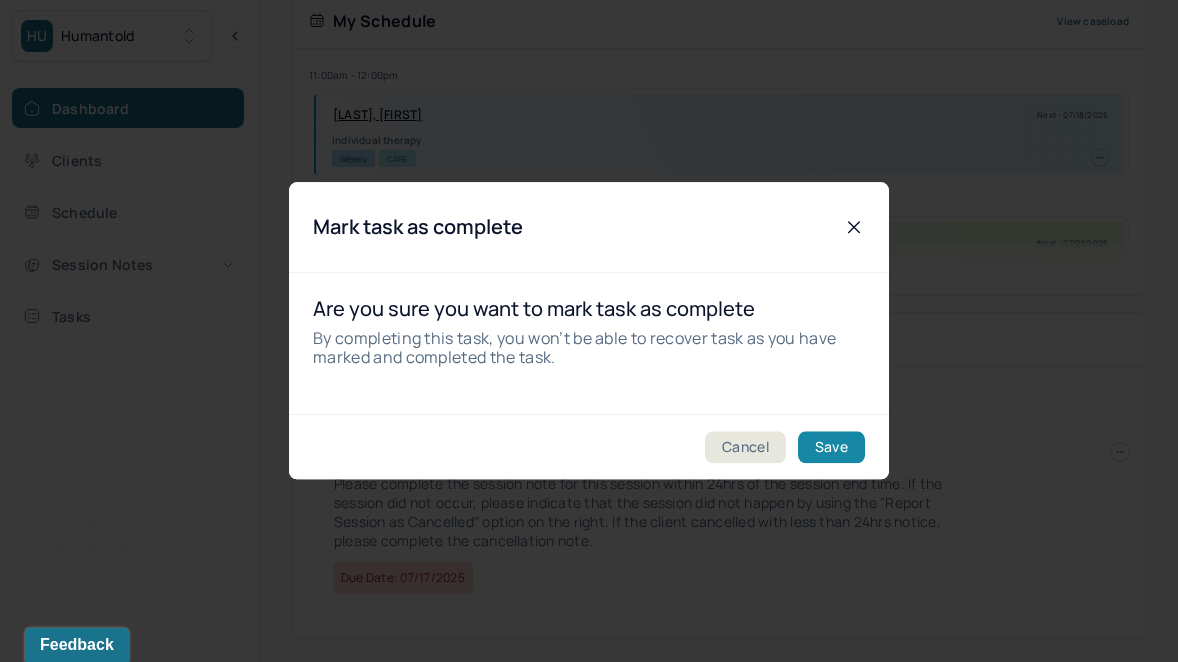 click on "Save" at bounding box center (831, 448) 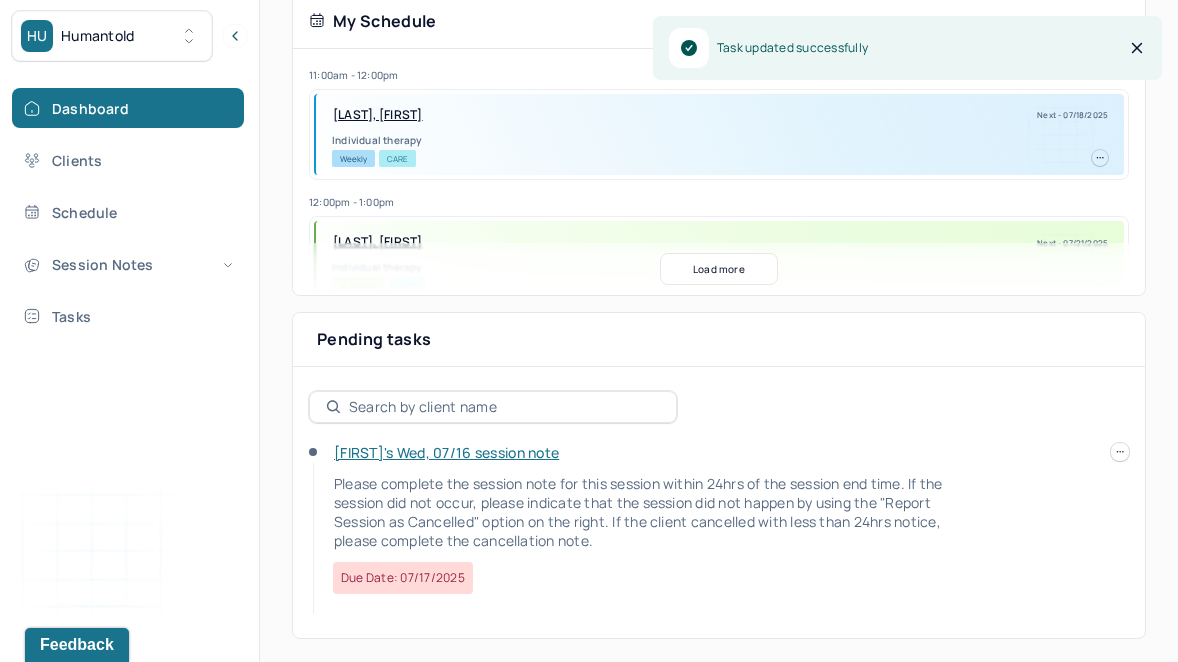 scroll, scrollTop: 340, scrollLeft: 0, axis: vertical 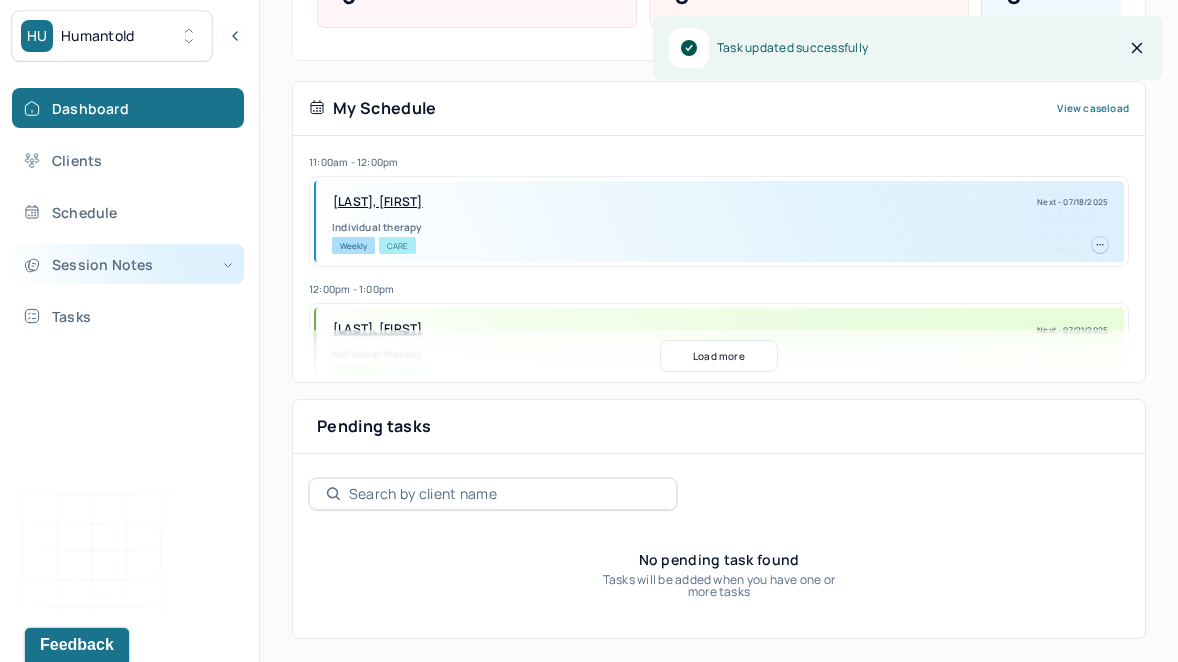 click on "Session Notes" at bounding box center (128, 264) 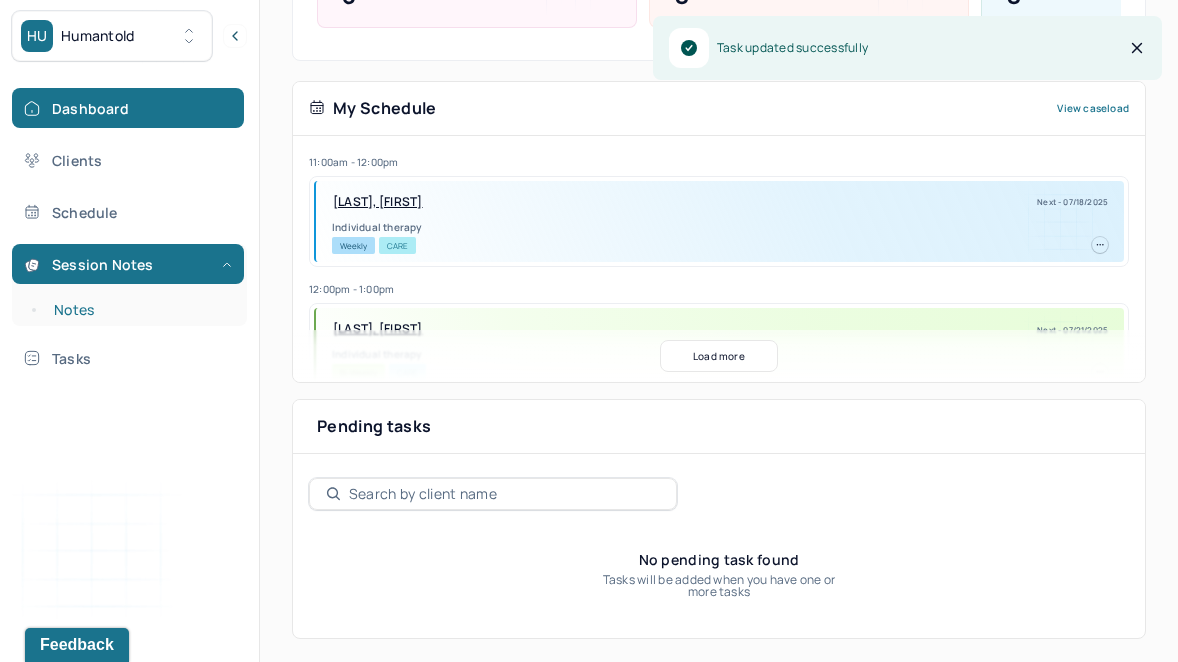 click on "Notes" at bounding box center [139, 310] 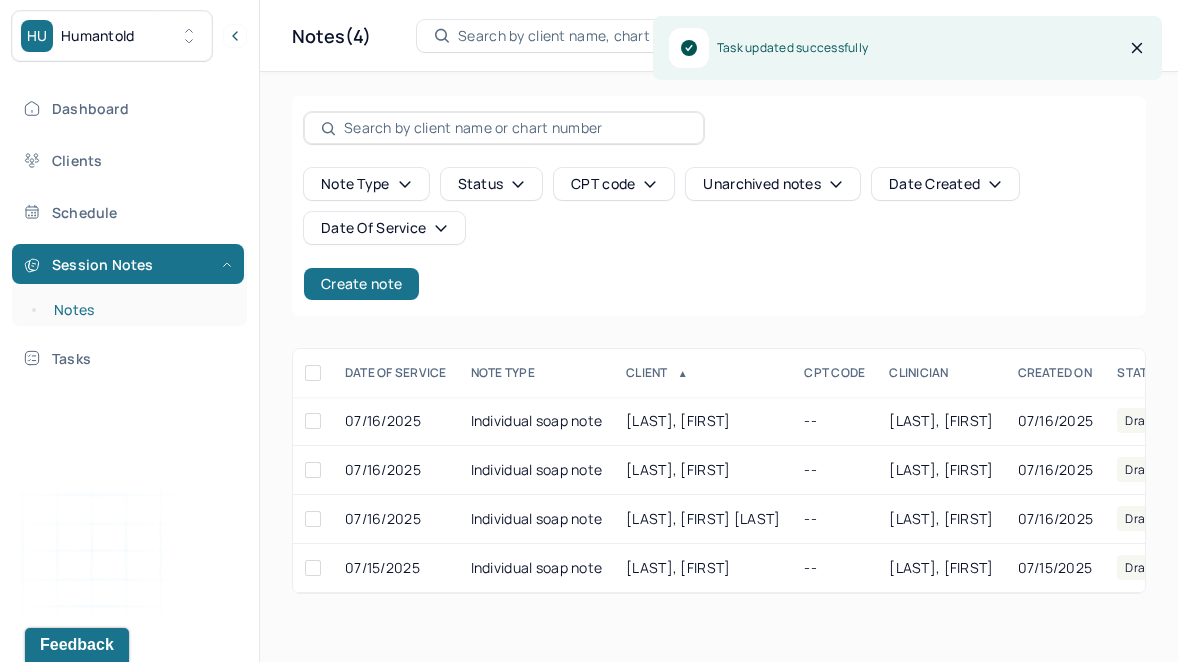 scroll, scrollTop: 0, scrollLeft: 0, axis: both 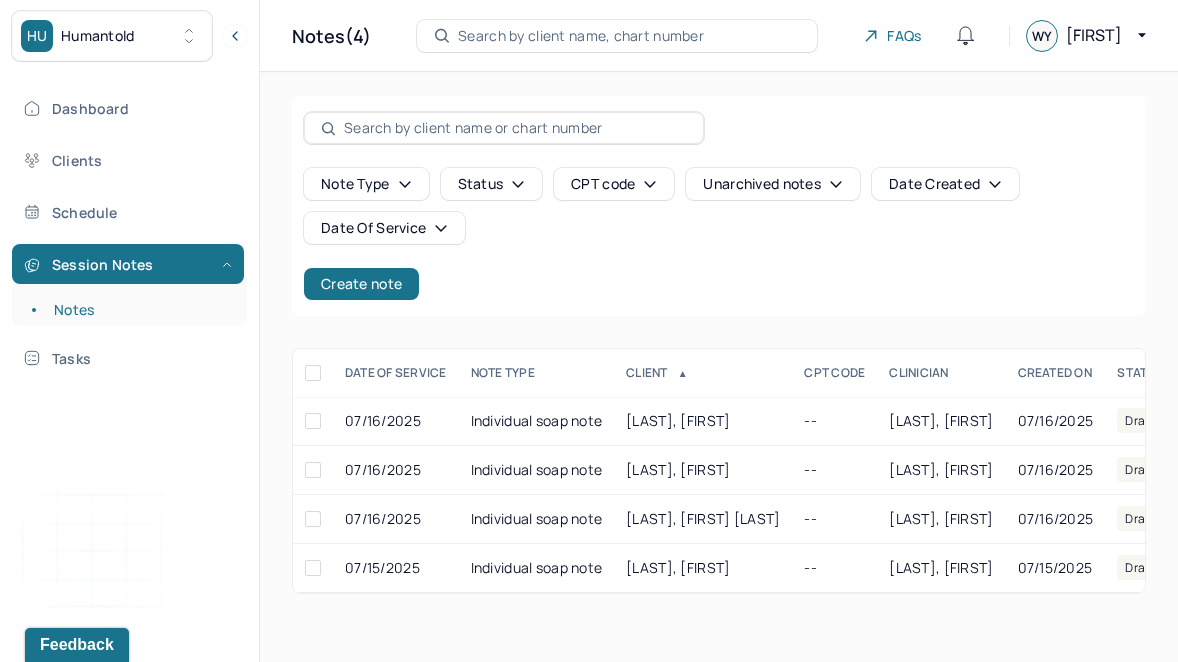 click on "Note type     Status     CPT code     Unarchived notes     Date Created     Date Of Service     Create note" at bounding box center [719, 206] 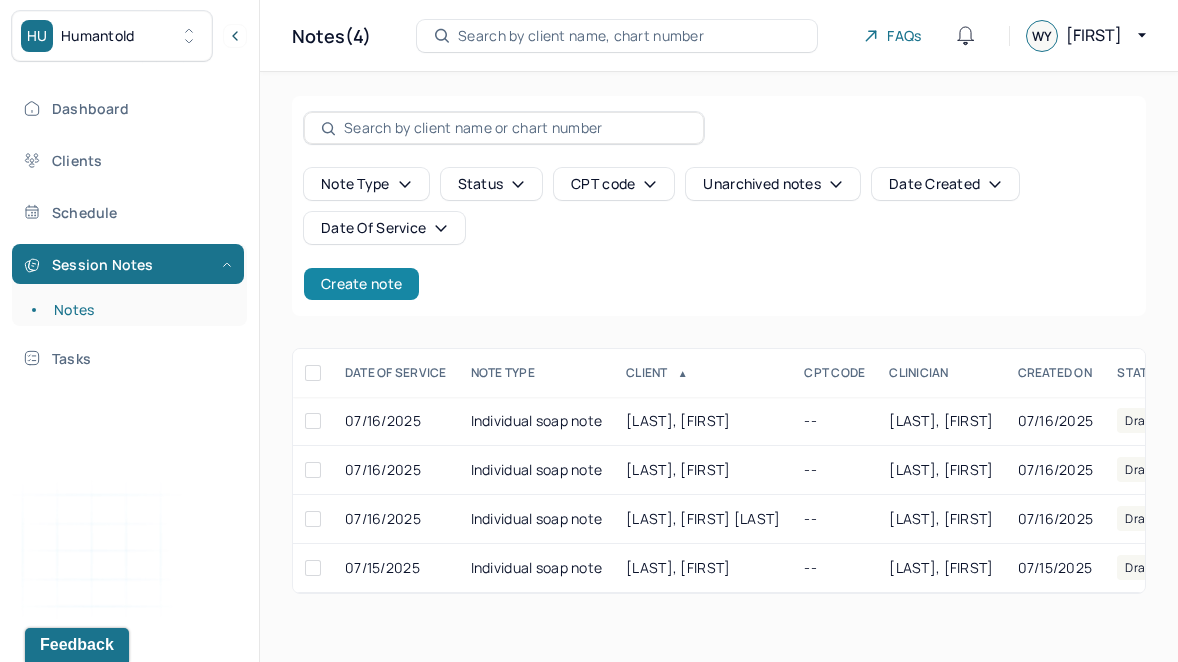 click on "Create note" at bounding box center [361, 284] 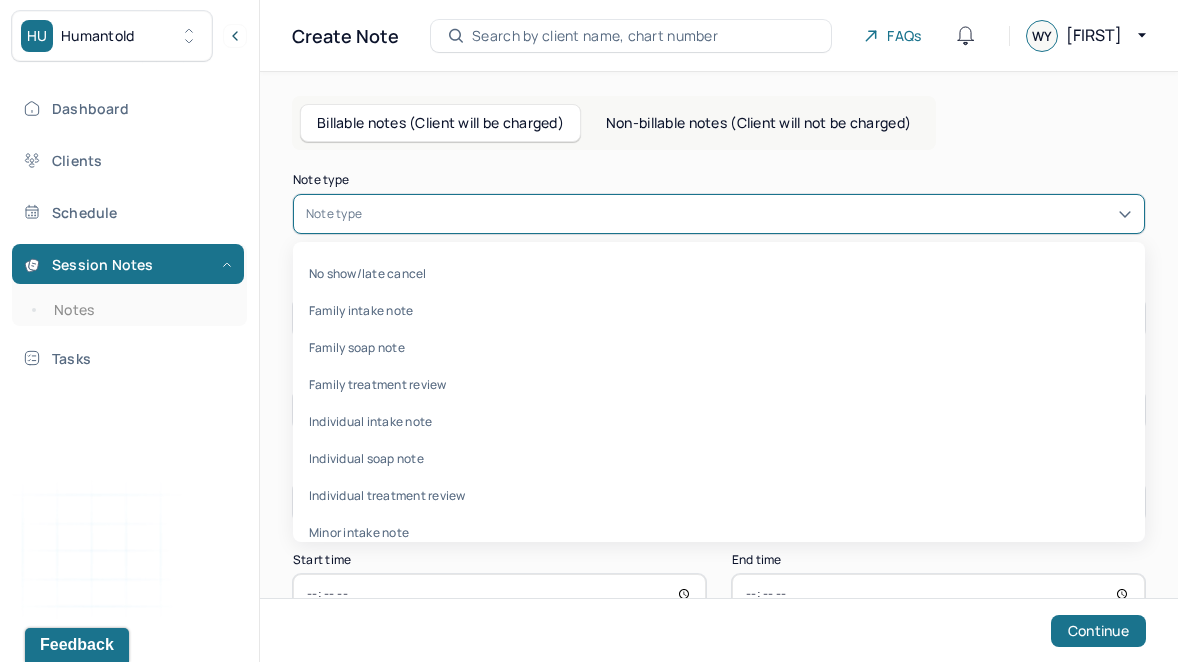 click at bounding box center (749, 214) 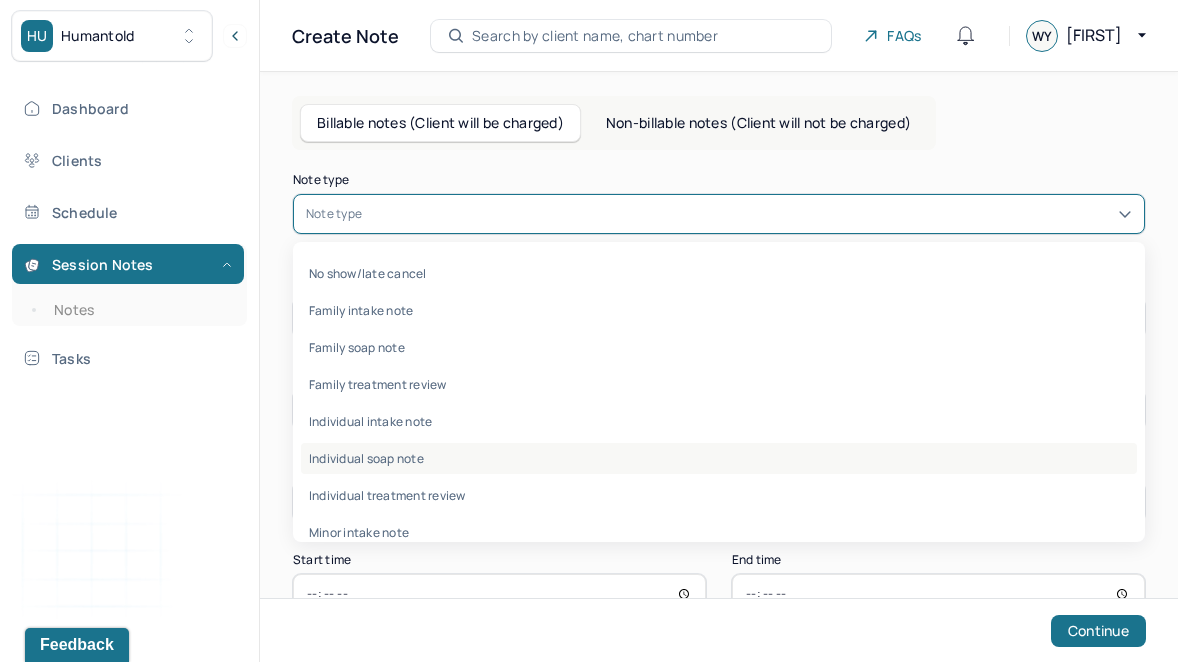 click on "Individual soap note" at bounding box center [719, 458] 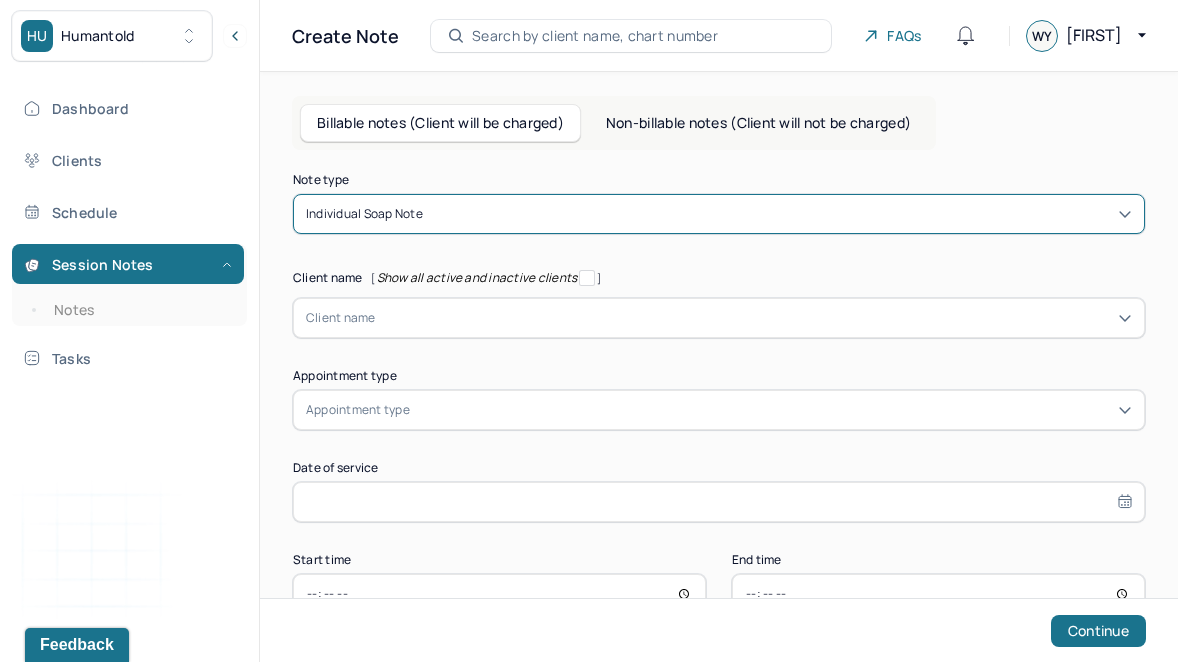 click on "Appointment type" at bounding box center (719, 410) 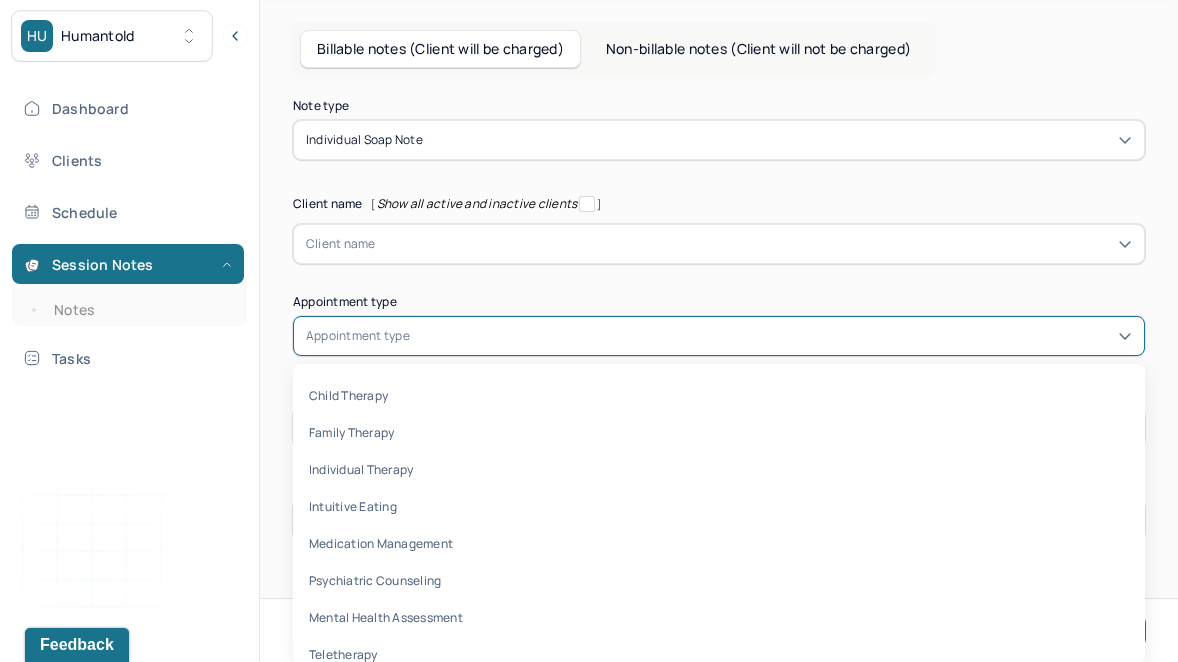 scroll, scrollTop: 77, scrollLeft: 0, axis: vertical 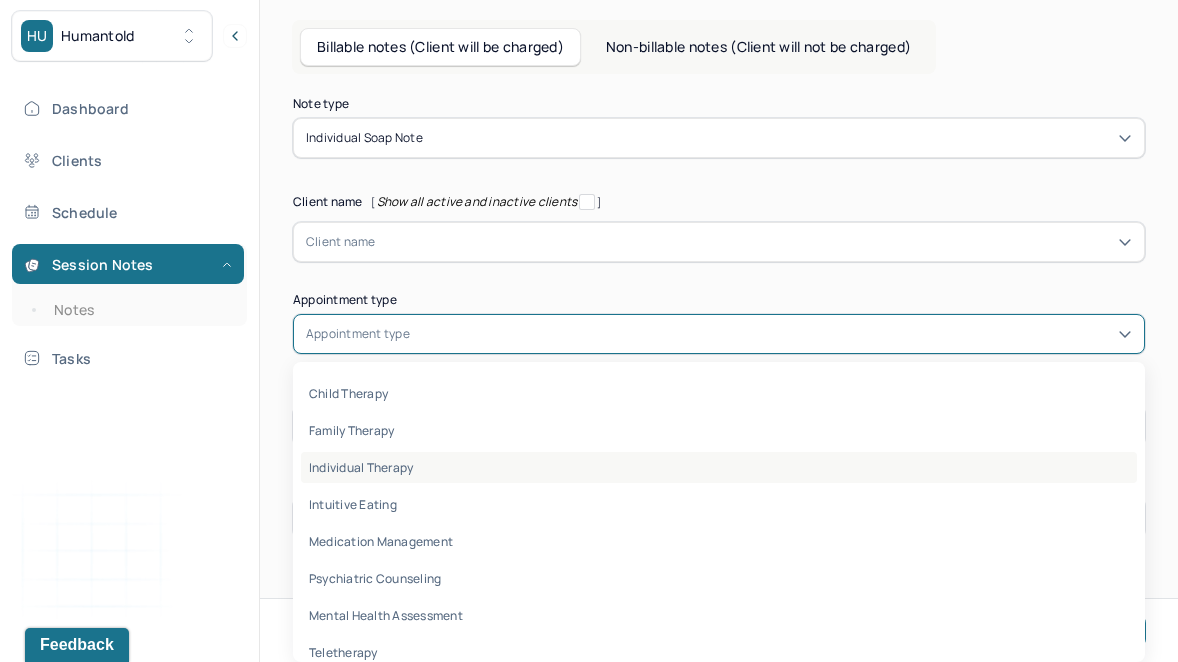 click on "individual therapy" at bounding box center [719, 467] 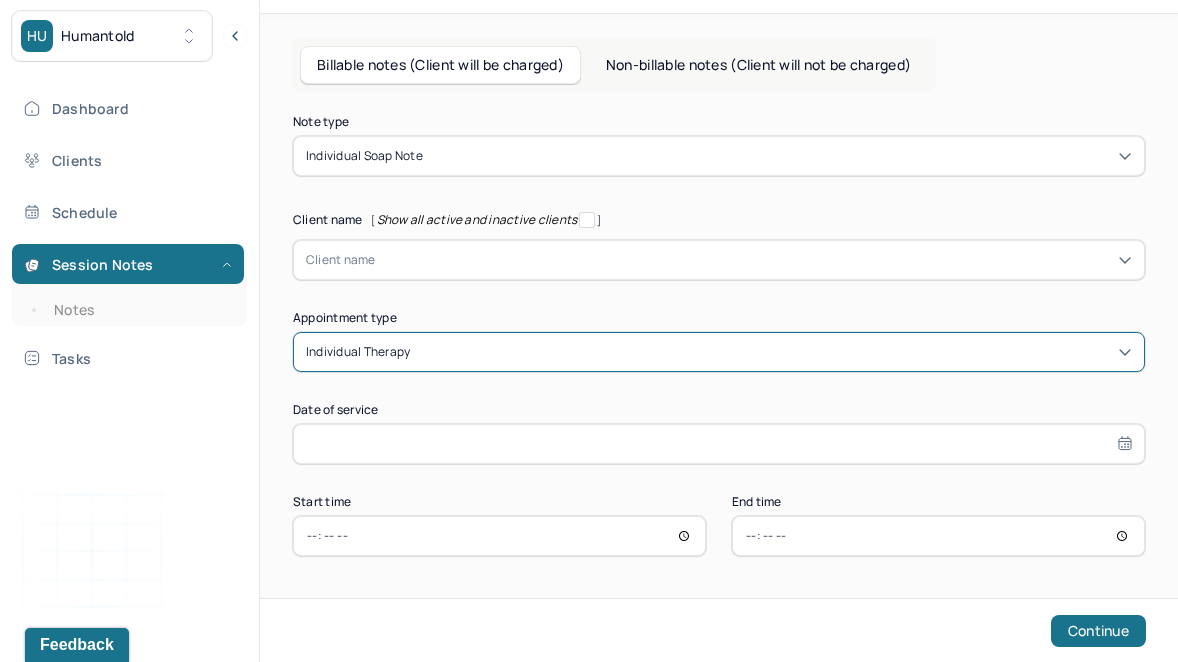 scroll, scrollTop: 59, scrollLeft: 0, axis: vertical 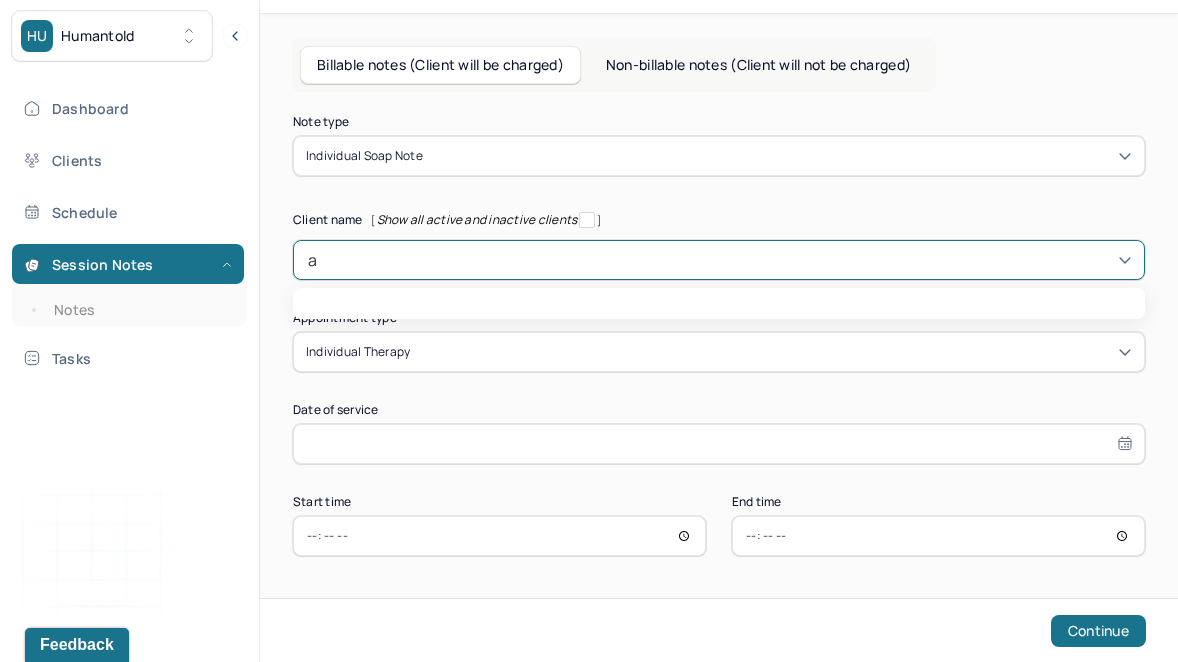 type on "am" 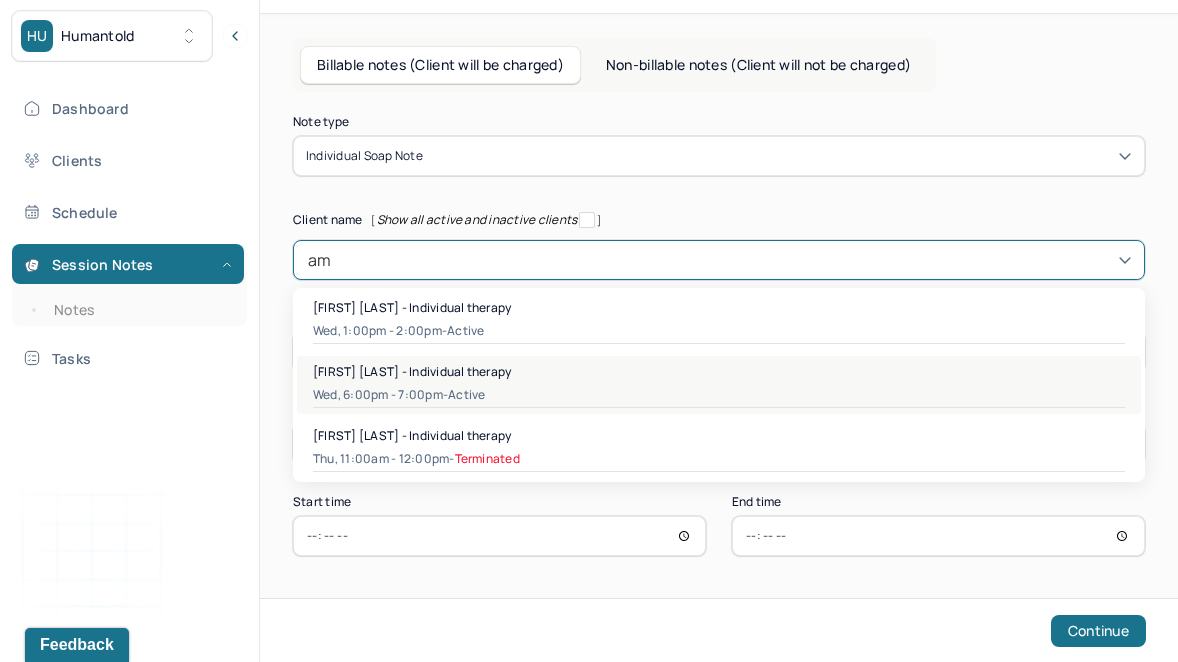 click on "[FIRST] [LAST] - Individual therapy" at bounding box center (412, 371) 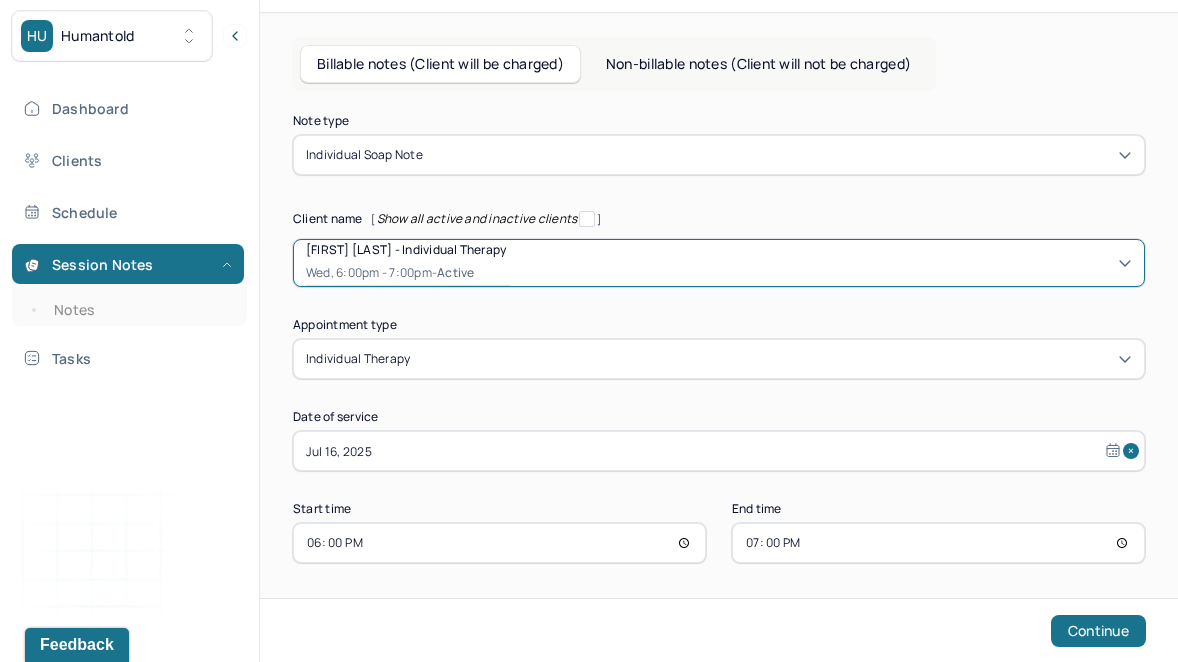 scroll, scrollTop: 65, scrollLeft: 0, axis: vertical 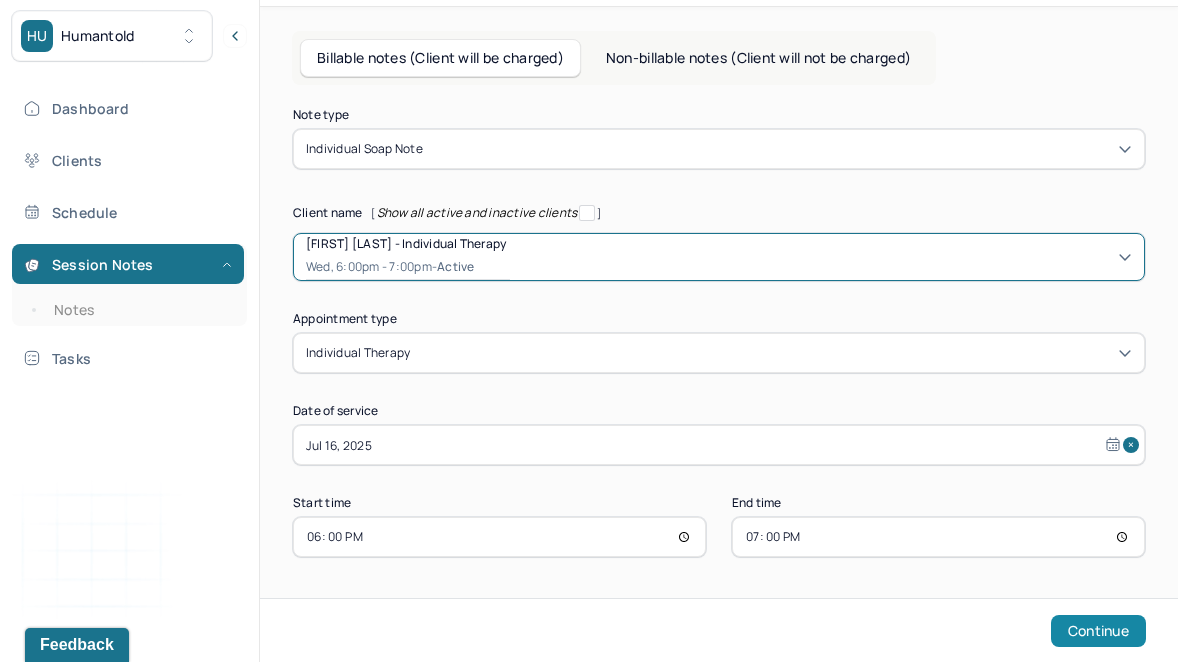 click on "Continue" at bounding box center [1098, 631] 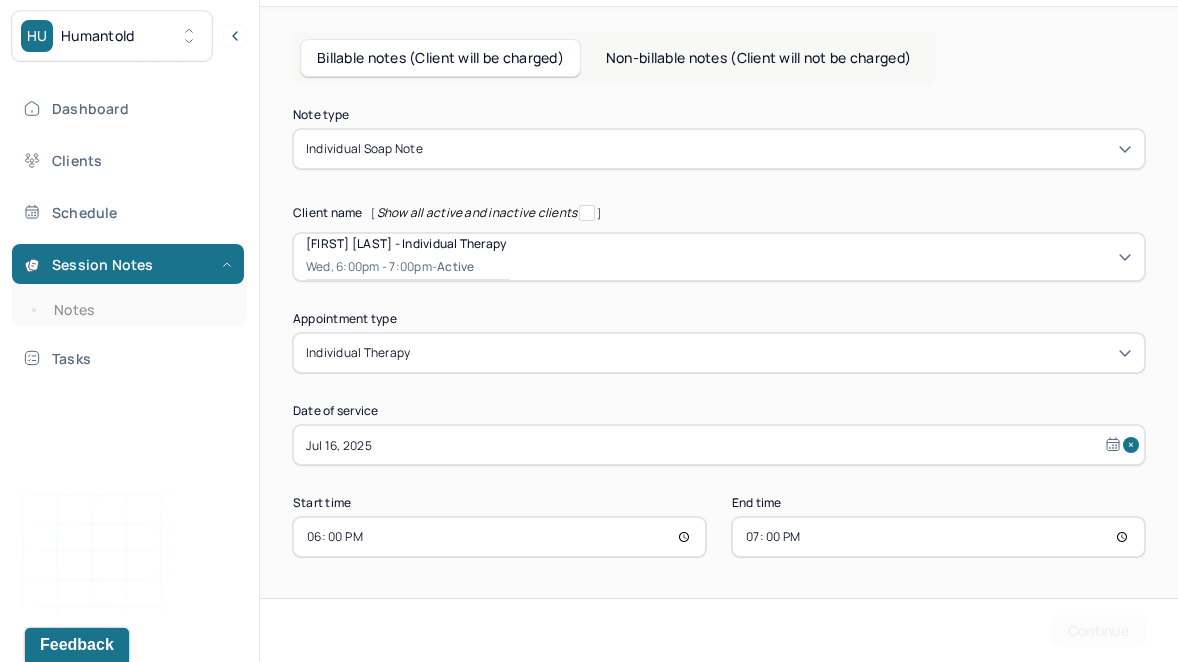 scroll, scrollTop: 0, scrollLeft: 0, axis: both 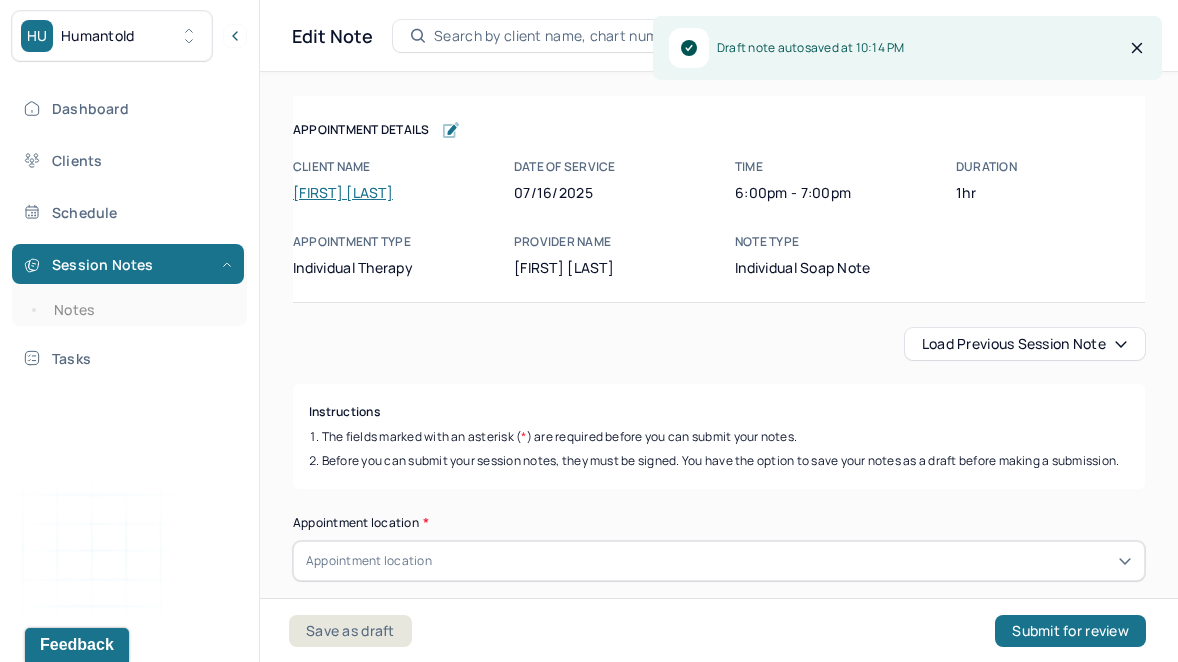 click on "Load previous session note" at bounding box center [1025, 344] 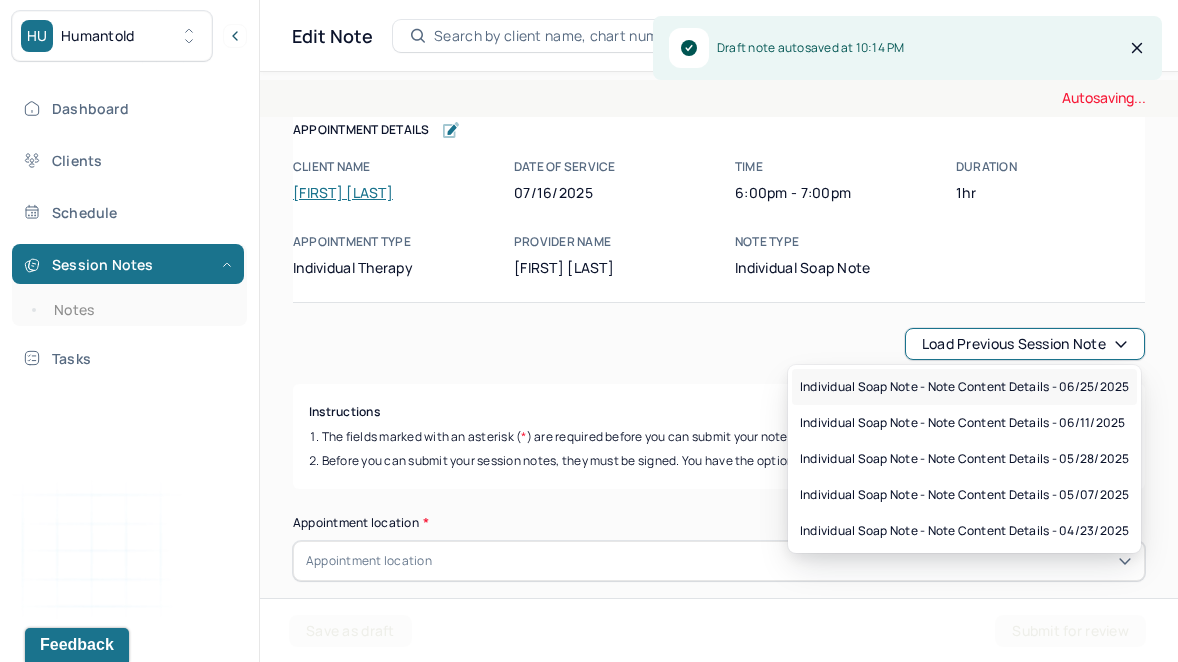 click on "Individual soap note   - Note content Details -   06/25/2025" at bounding box center [964, 387] 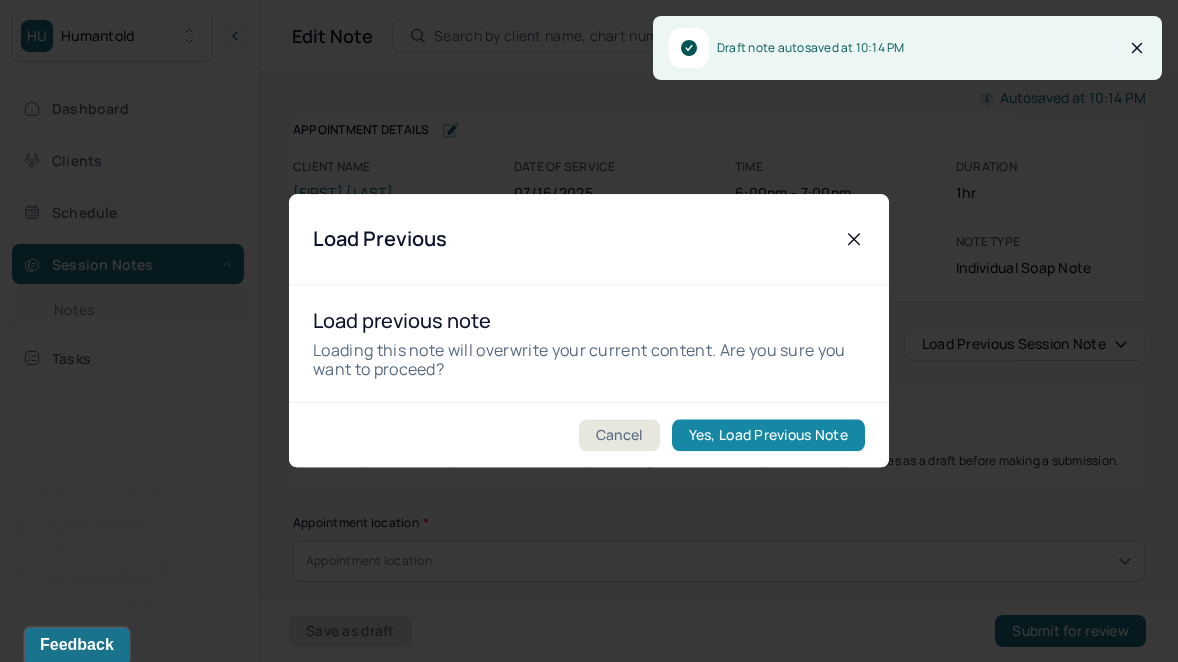 click on "Yes, Load Previous Note" at bounding box center [768, 436] 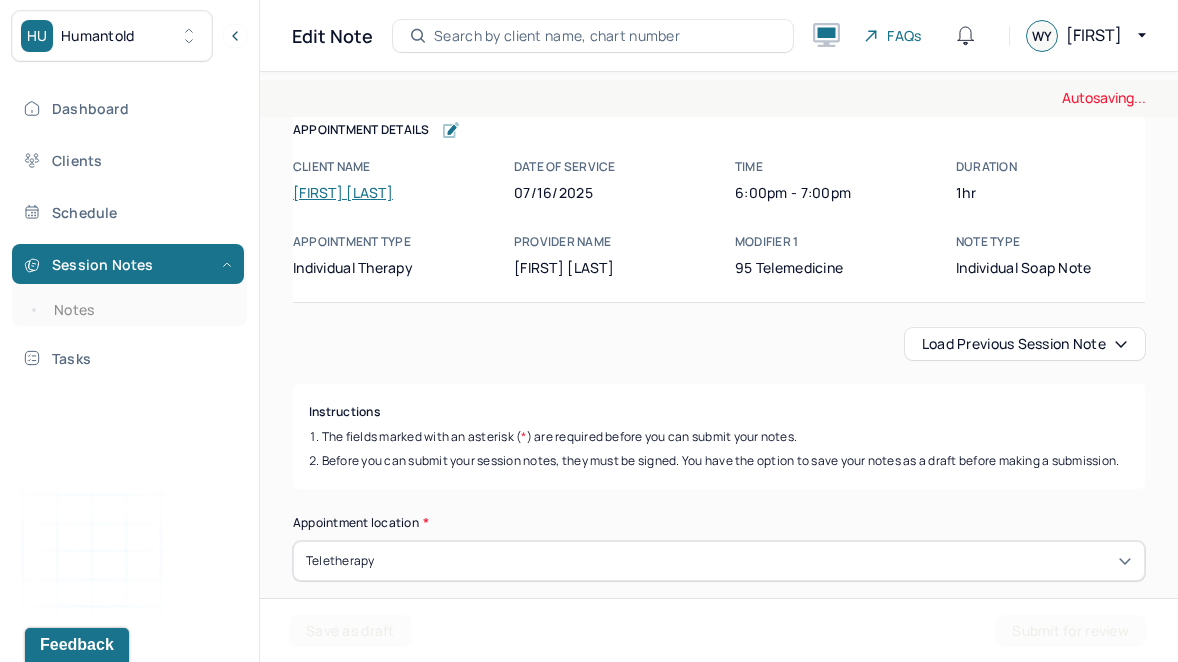 click on "Save as draft" at bounding box center (350, 631) 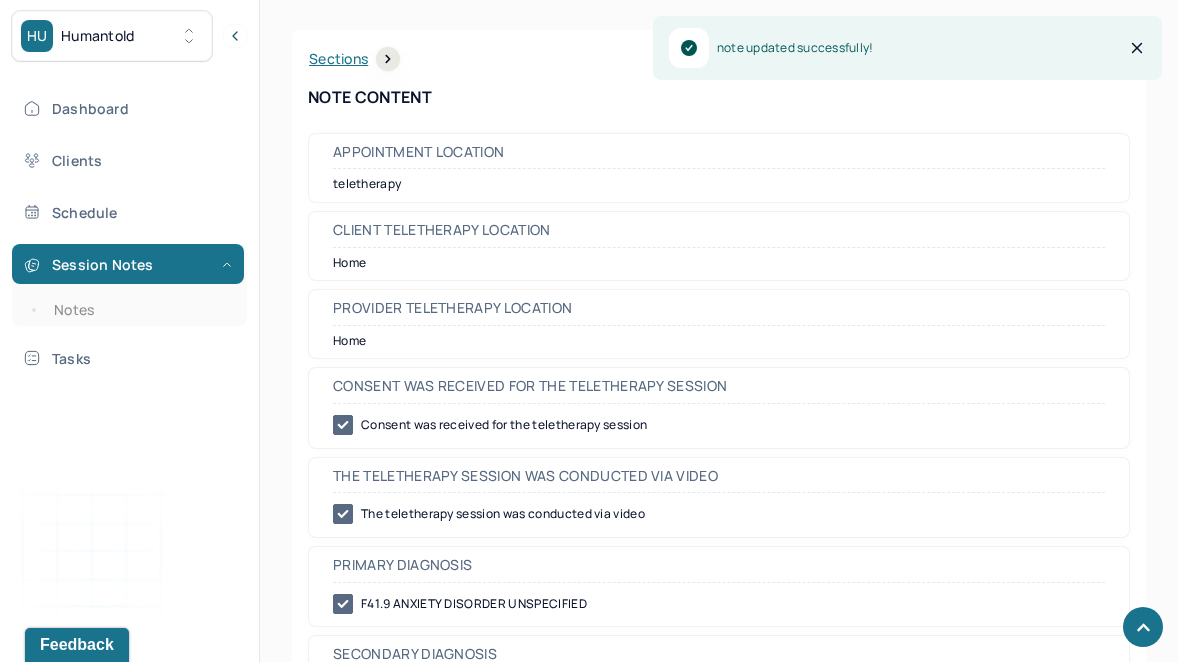 scroll, scrollTop: 1016, scrollLeft: 0, axis: vertical 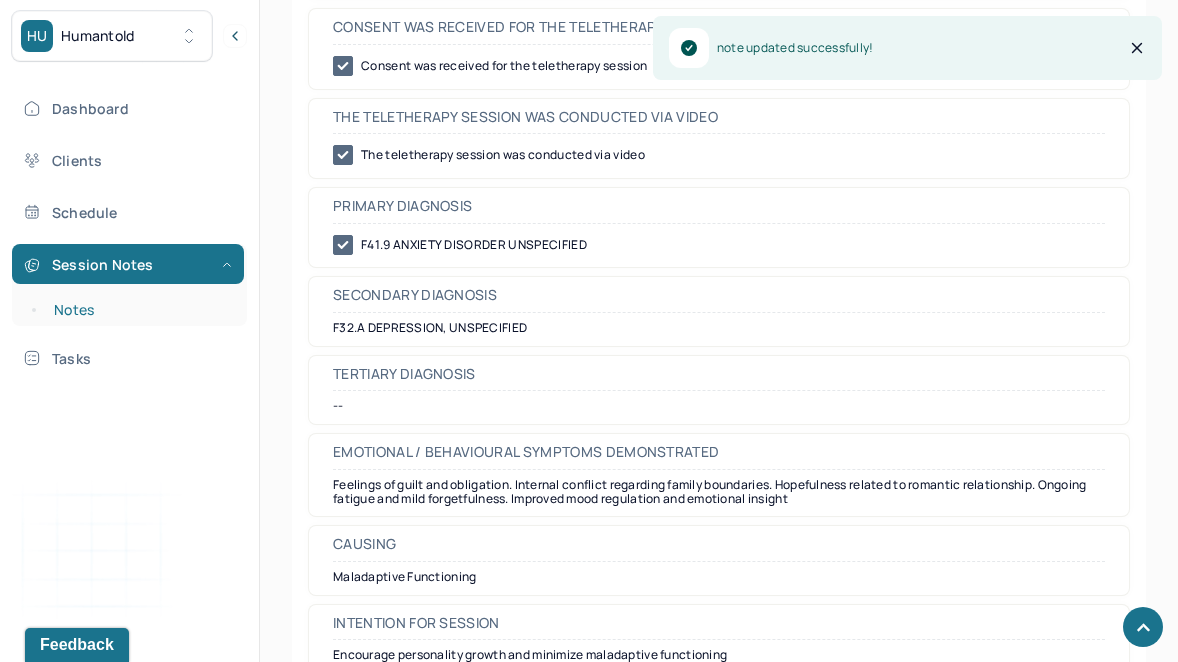 click on "Notes" at bounding box center (139, 310) 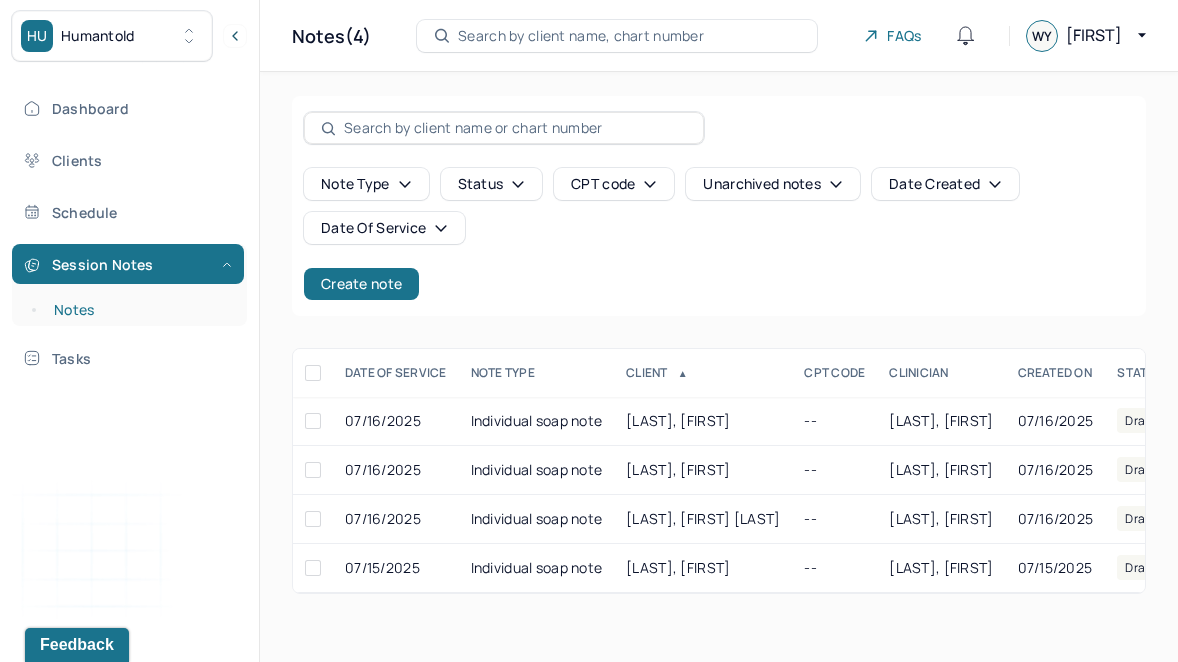 scroll, scrollTop: 0, scrollLeft: 0, axis: both 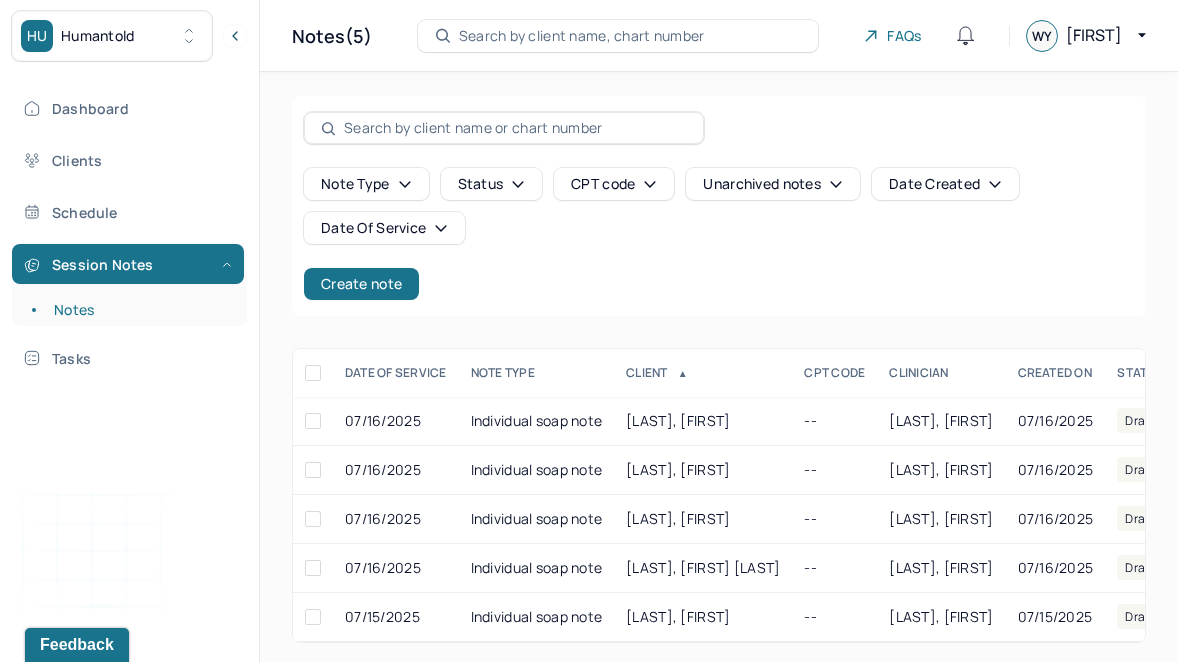 click on "Dashboard Clients Schedule Session Notes Notes Tasks" at bounding box center (129, 233) 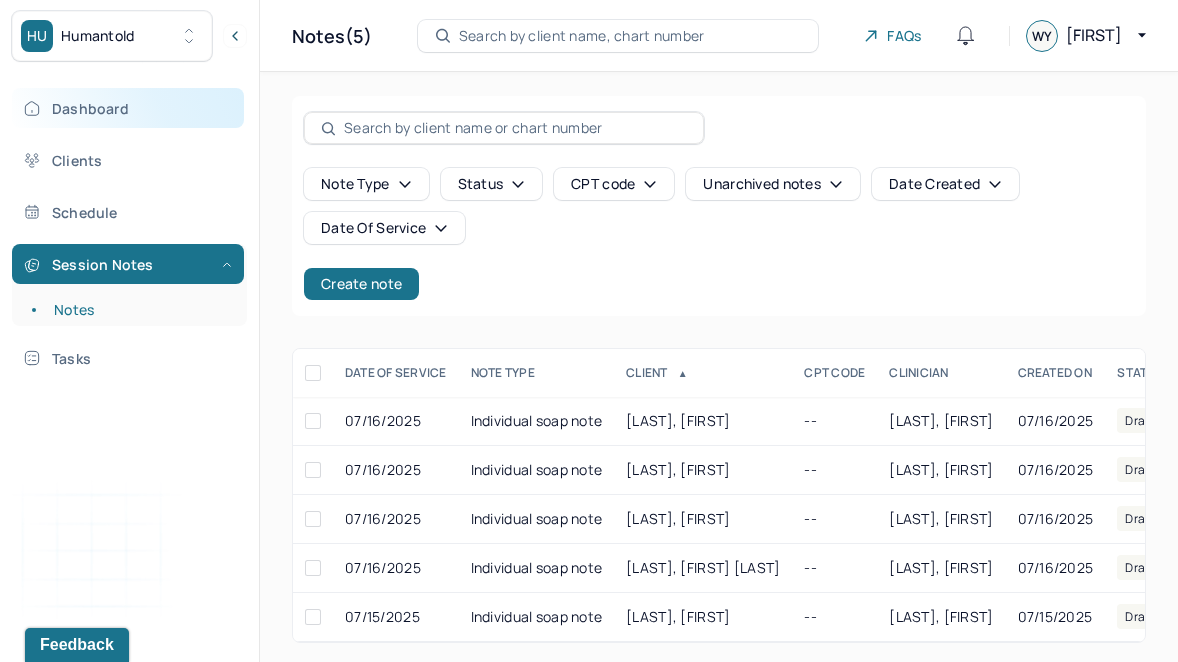 click on "Dashboard" at bounding box center [128, 108] 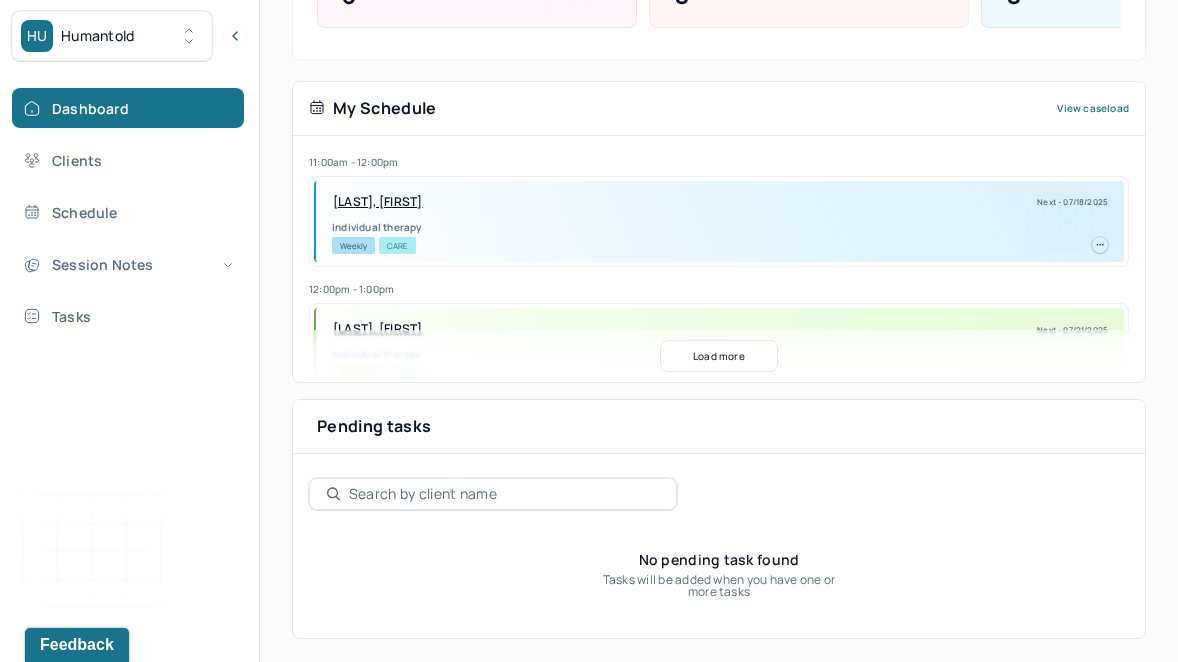 scroll, scrollTop: 0, scrollLeft: 0, axis: both 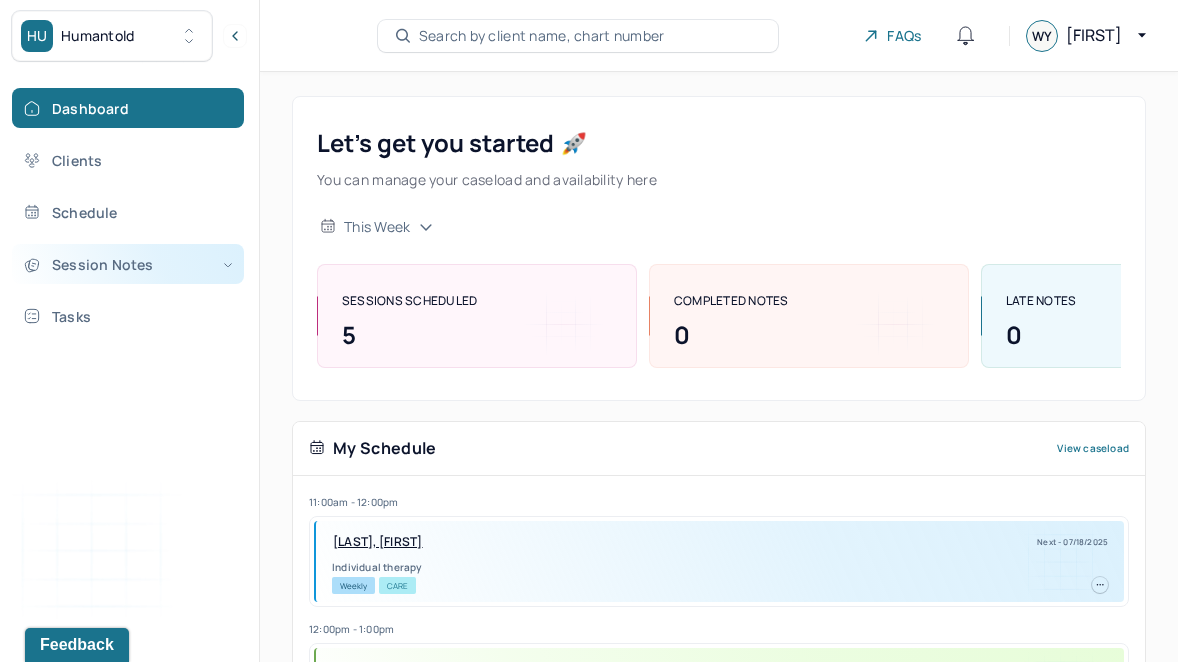click on "Session Notes" at bounding box center (128, 264) 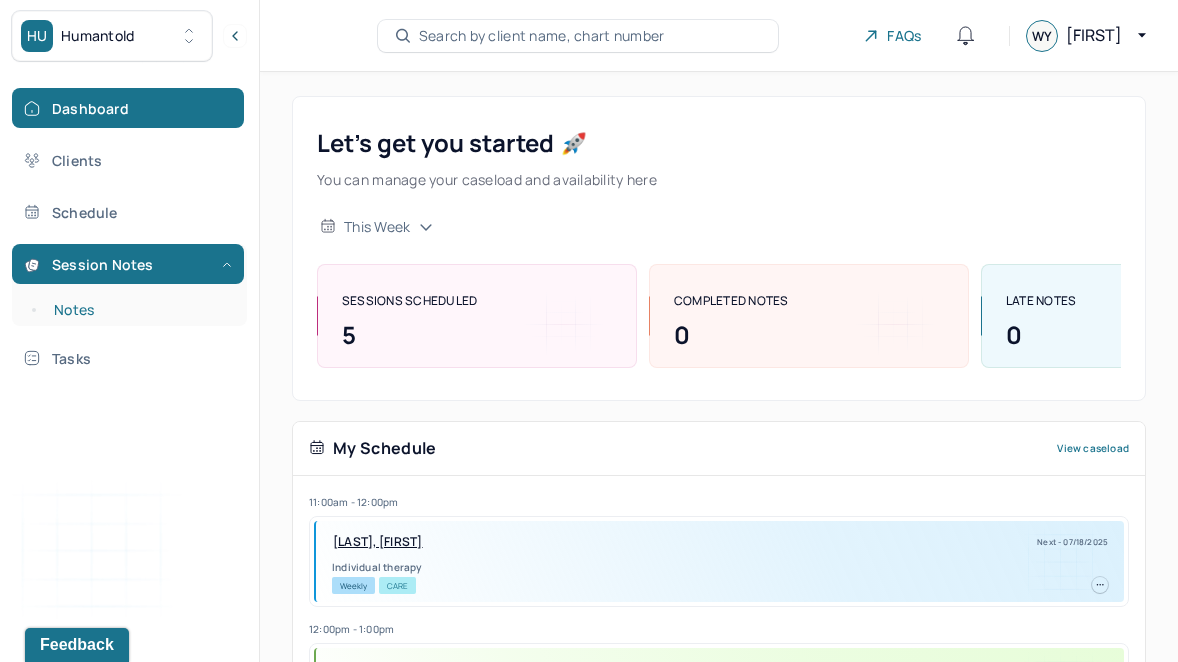 click on "Notes" at bounding box center (139, 310) 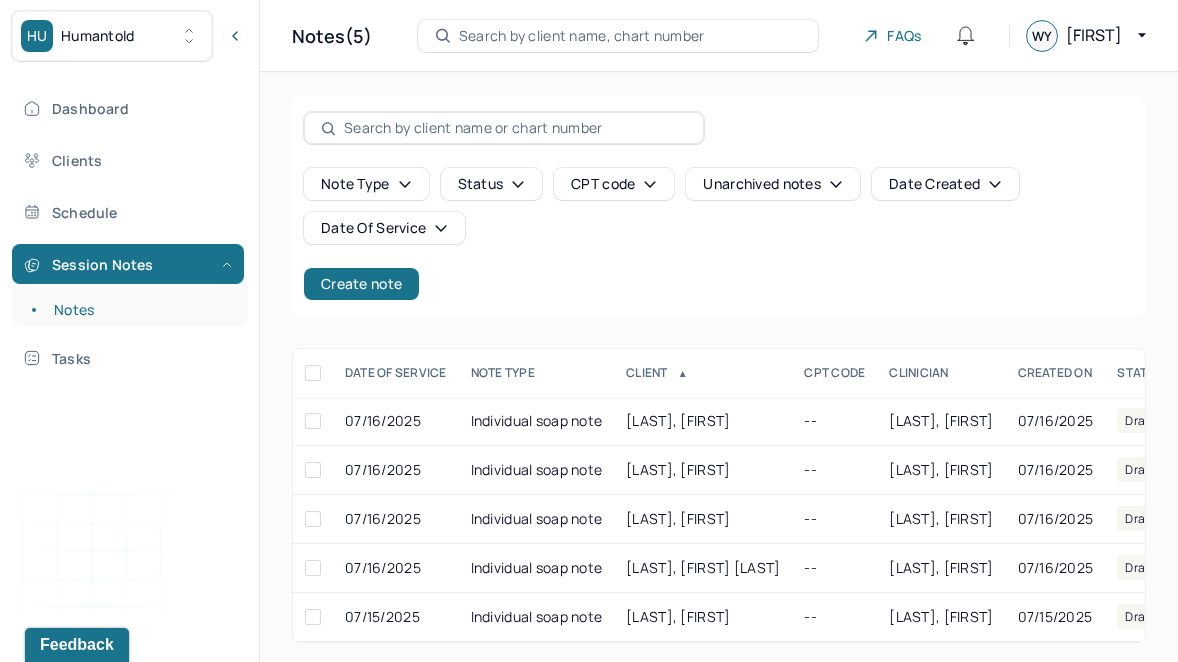 scroll, scrollTop: 1, scrollLeft: 0, axis: vertical 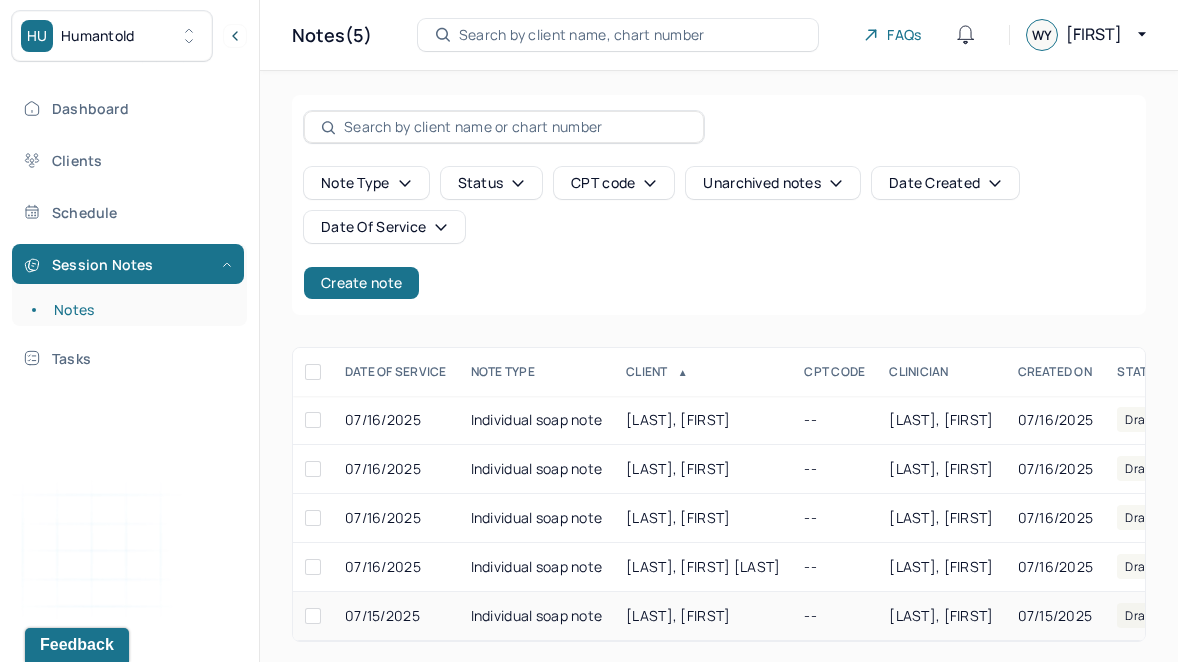 click on "Individual soap note" at bounding box center [537, 616] 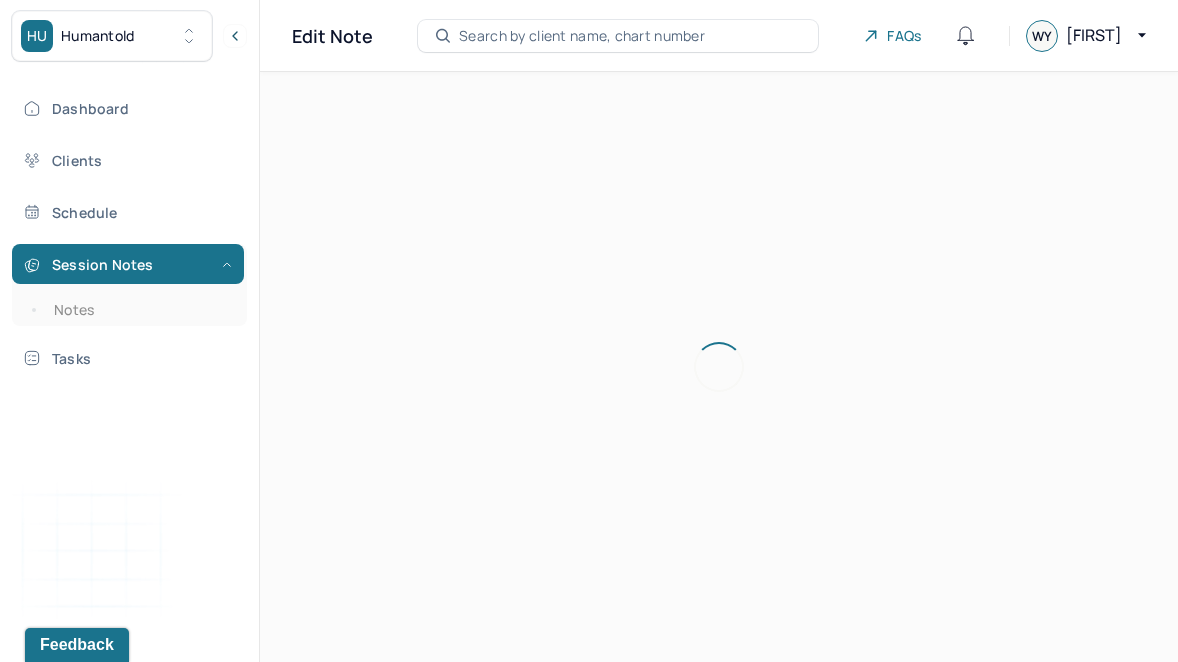 scroll, scrollTop: 0, scrollLeft: 0, axis: both 